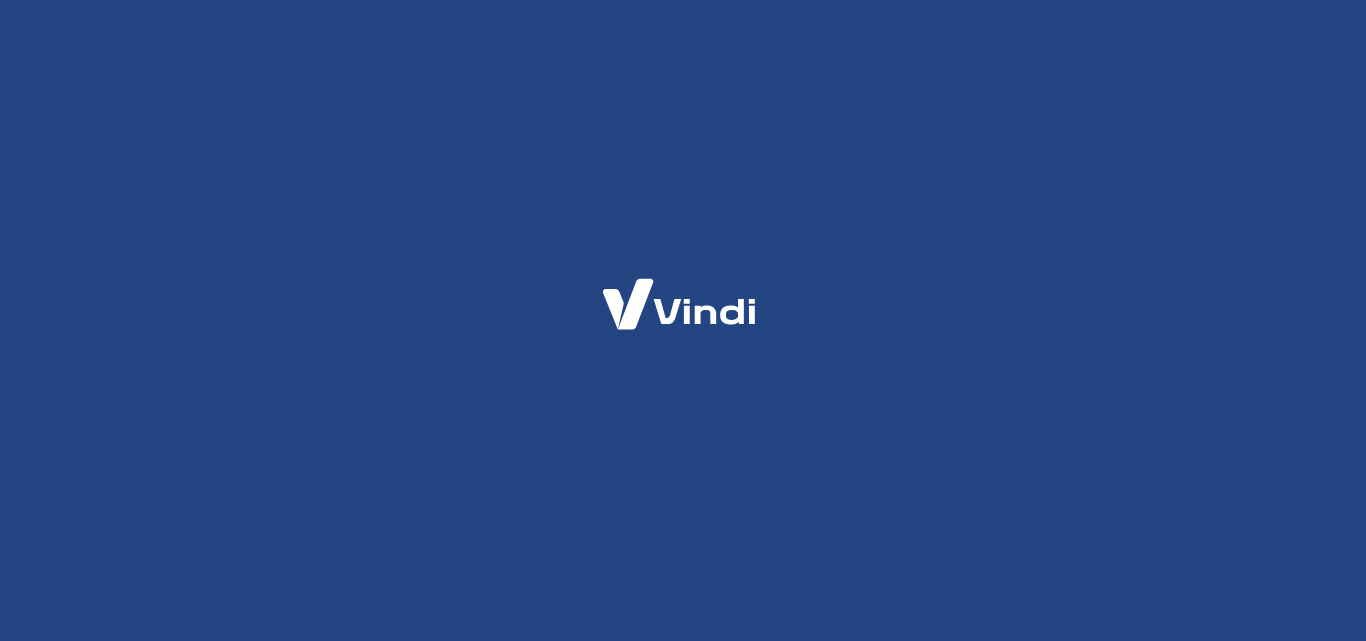 scroll, scrollTop: 0, scrollLeft: 0, axis: both 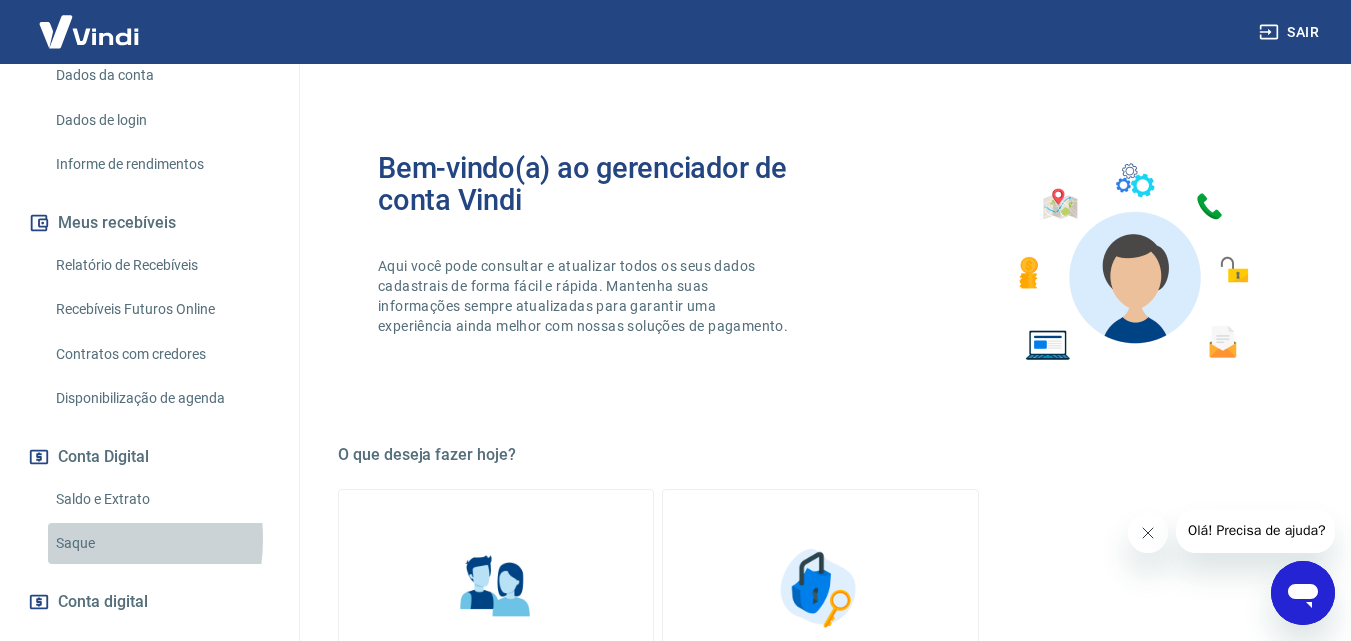 click on "Saque" at bounding box center (161, 543) 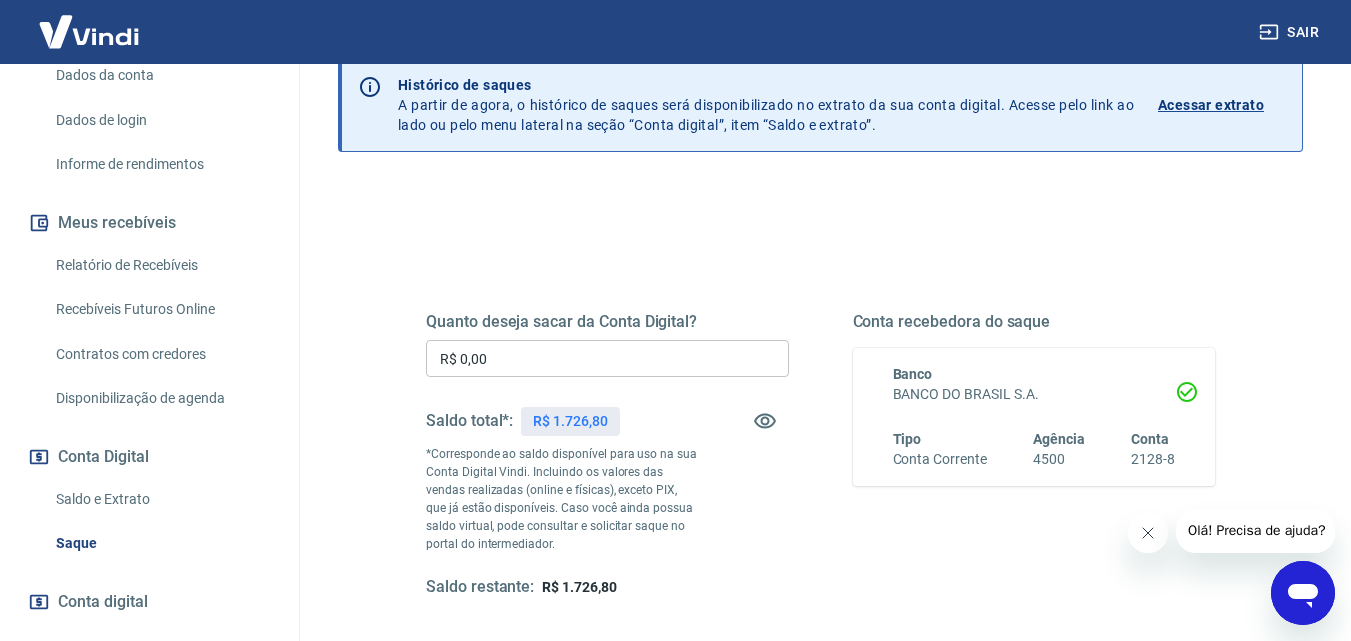 scroll, scrollTop: 0, scrollLeft: 0, axis: both 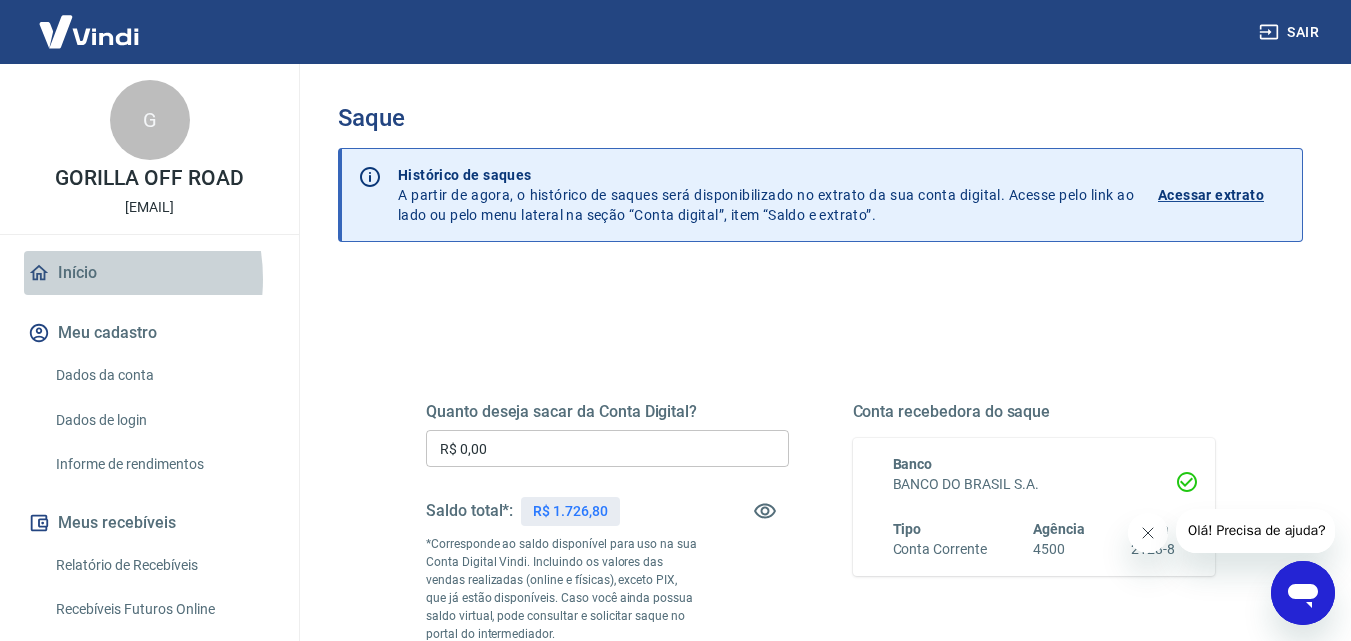 click on "Início" at bounding box center (149, 273) 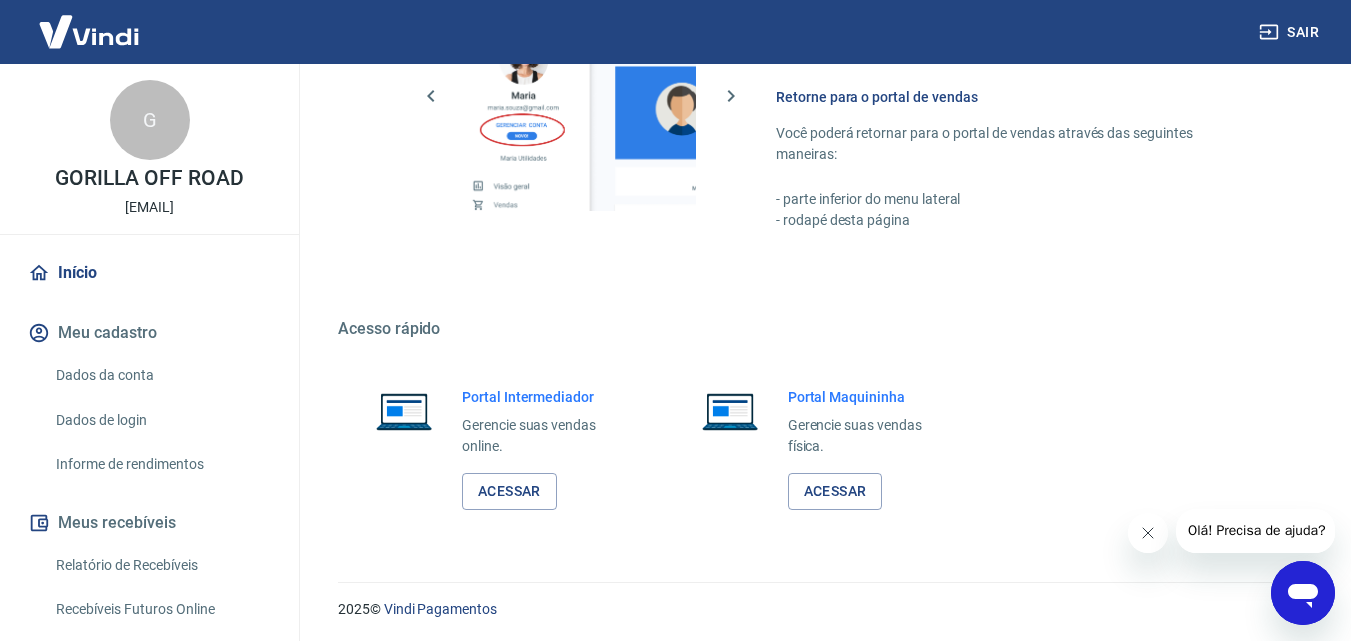 scroll, scrollTop: 1000, scrollLeft: 0, axis: vertical 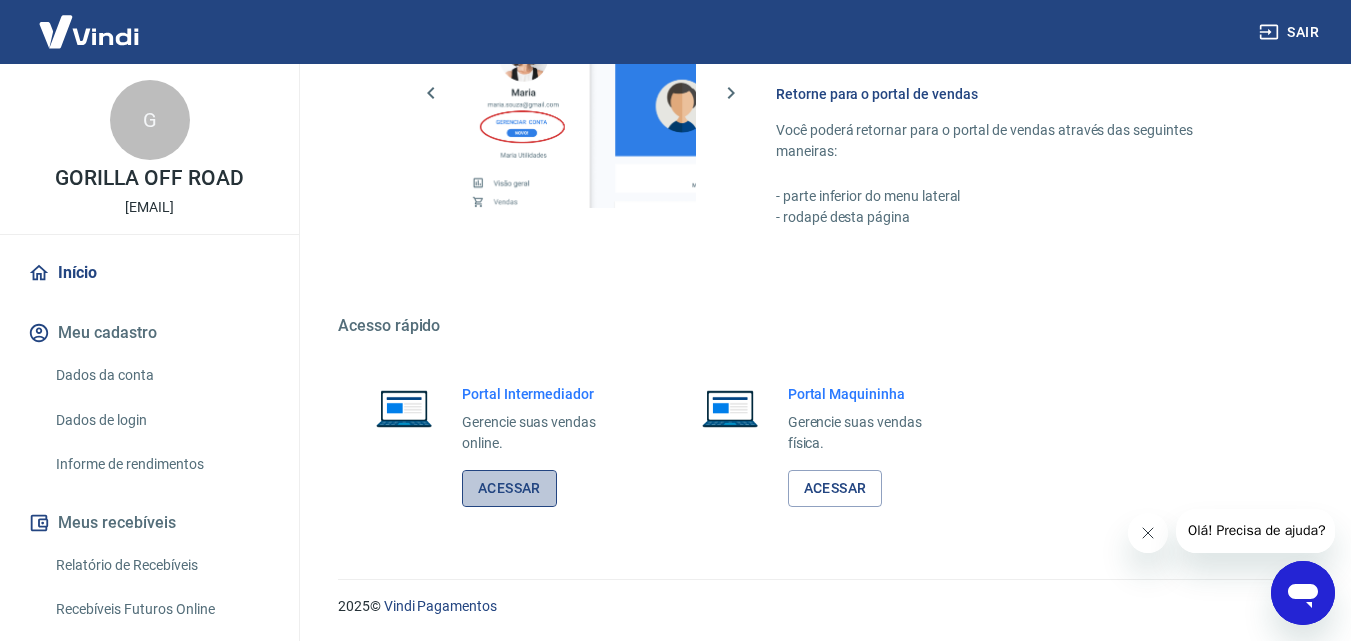 click on "Acessar" at bounding box center [509, 488] 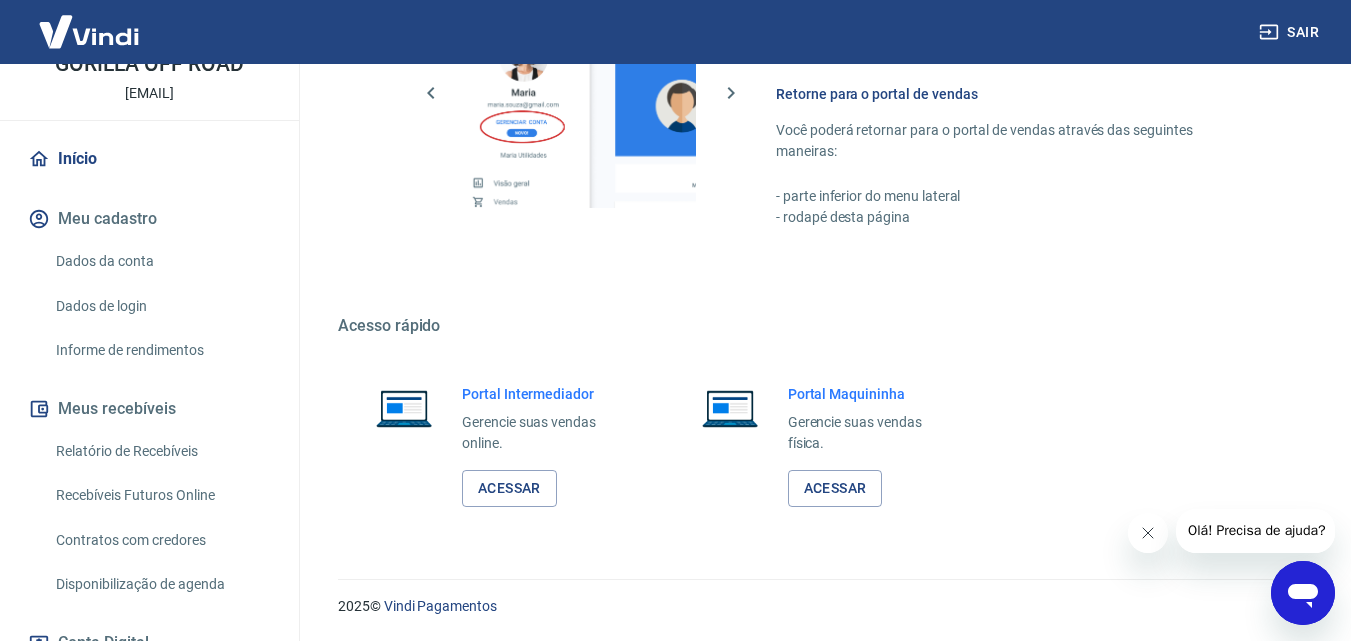 scroll, scrollTop: 300, scrollLeft: 0, axis: vertical 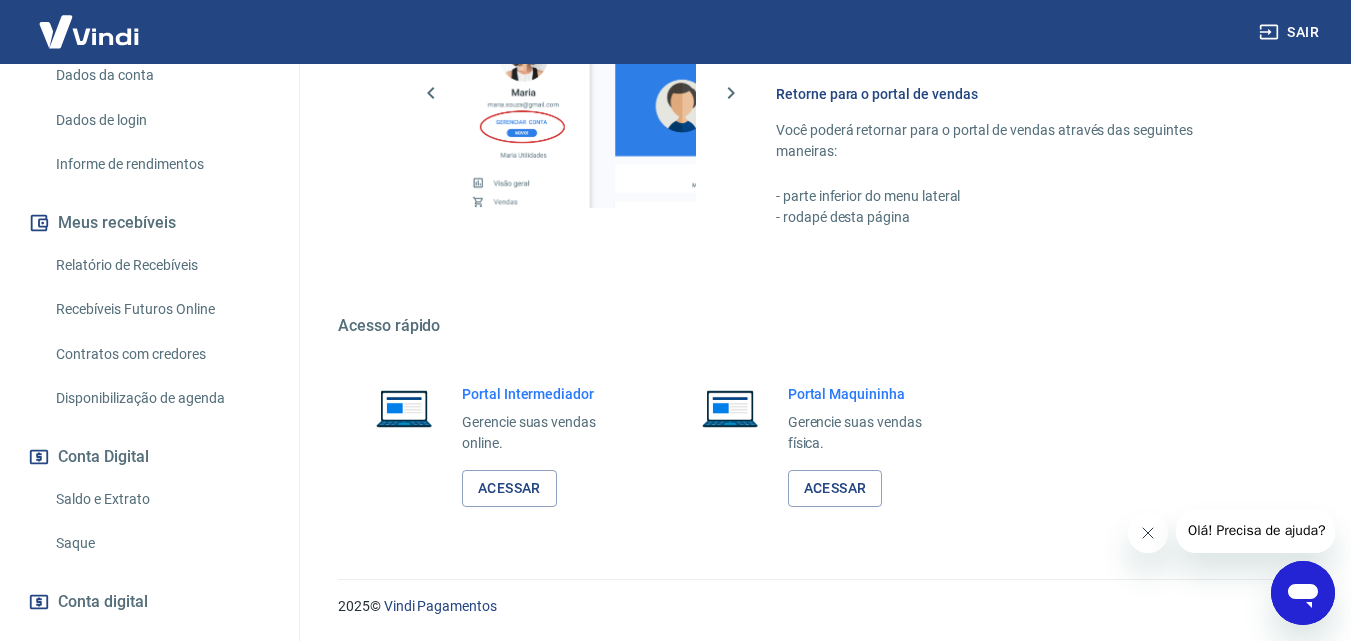 click on "Saque" at bounding box center (161, 543) 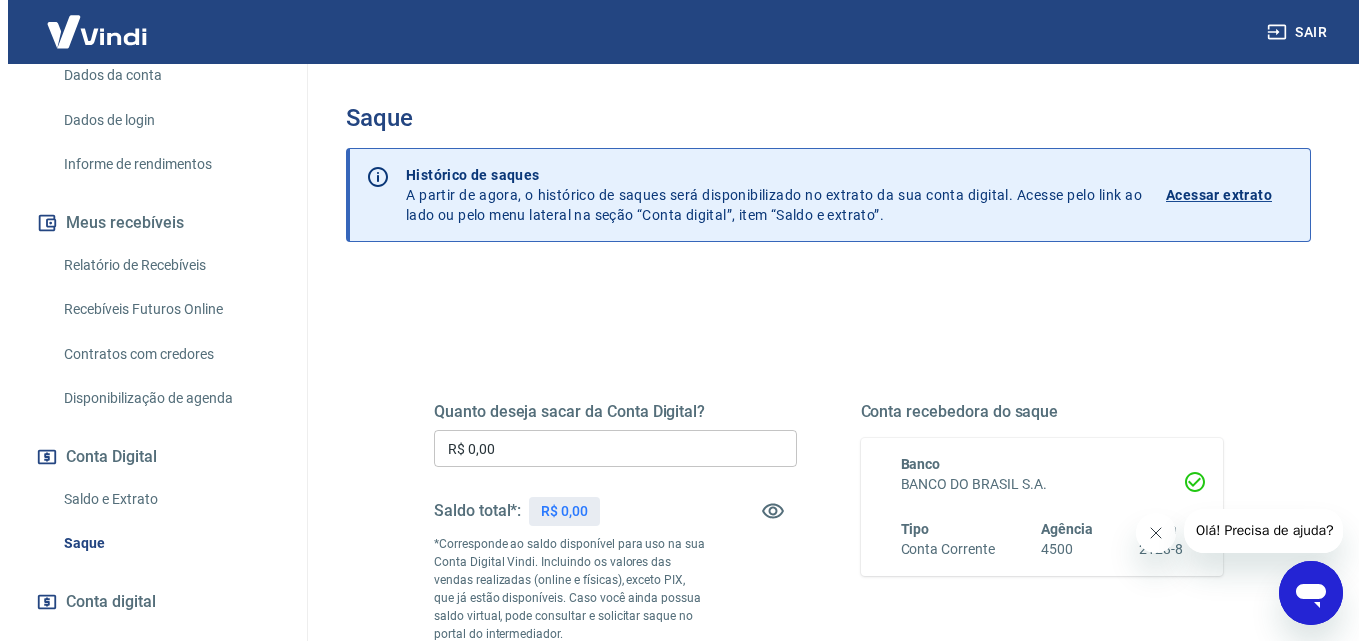 scroll, scrollTop: 200, scrollLeft: 0, axis: vertical 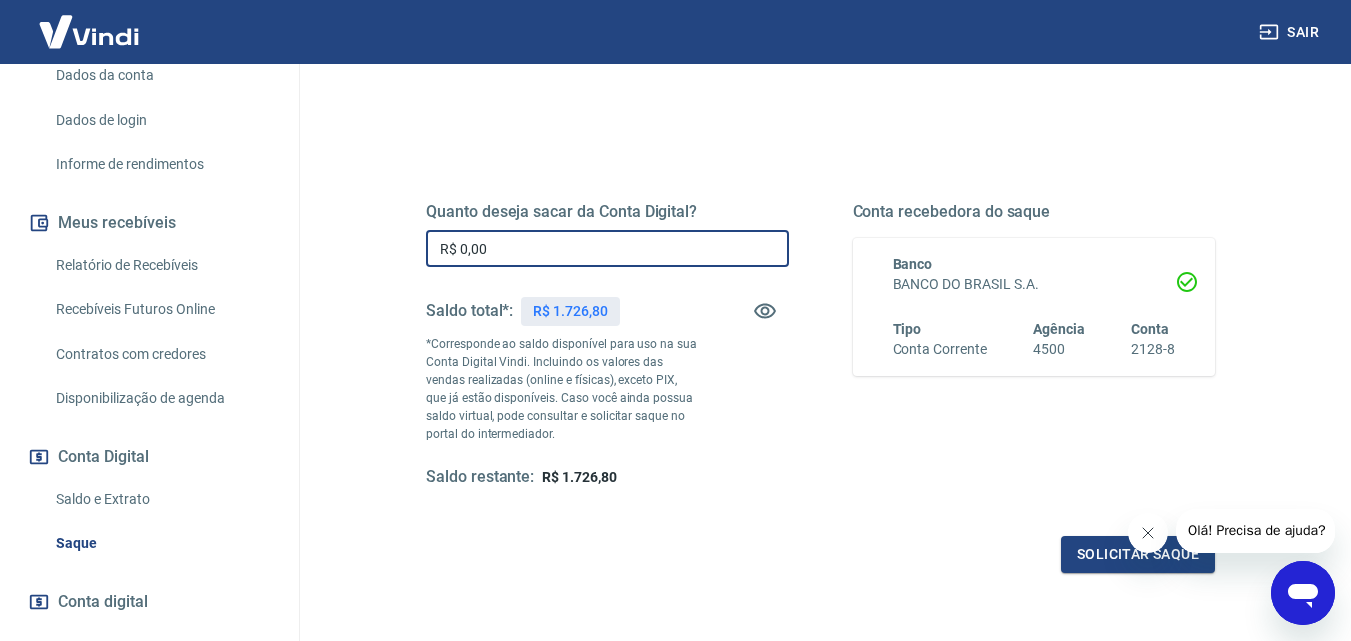 drag, startPoint x: 458, startPoint y: 253, endPoint x: 581, endPoint y: 270, distance: 124.16924 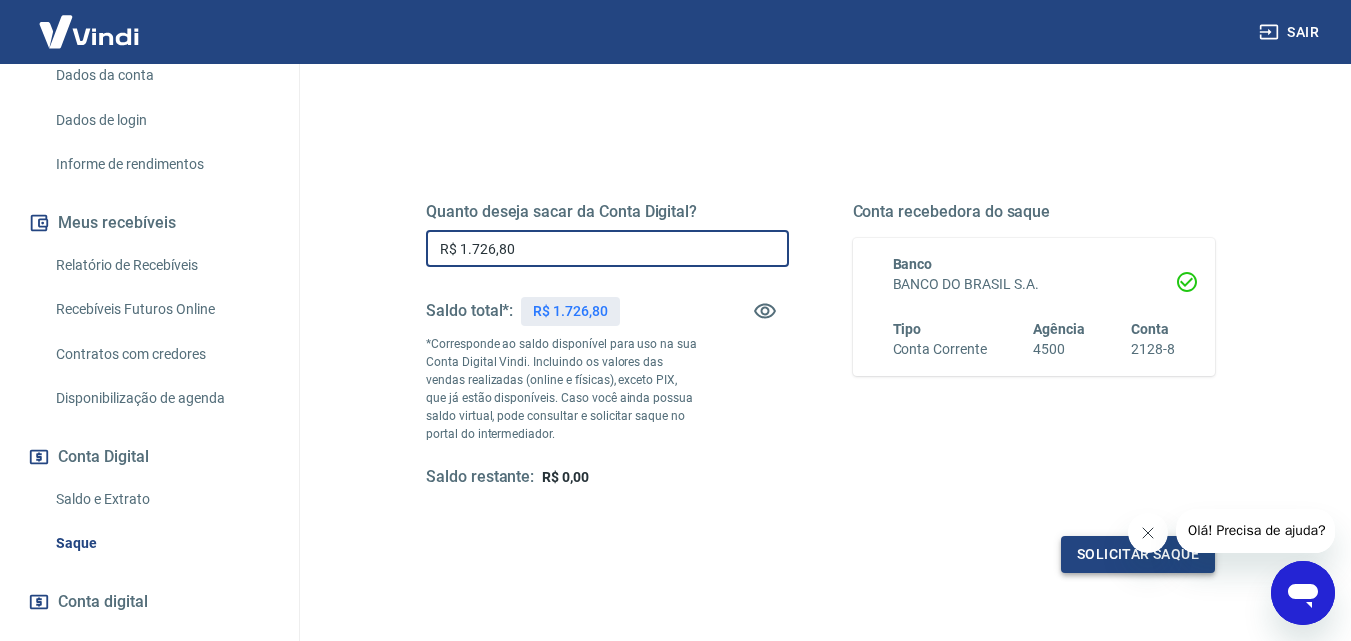 type on "R$ 1.726,80" 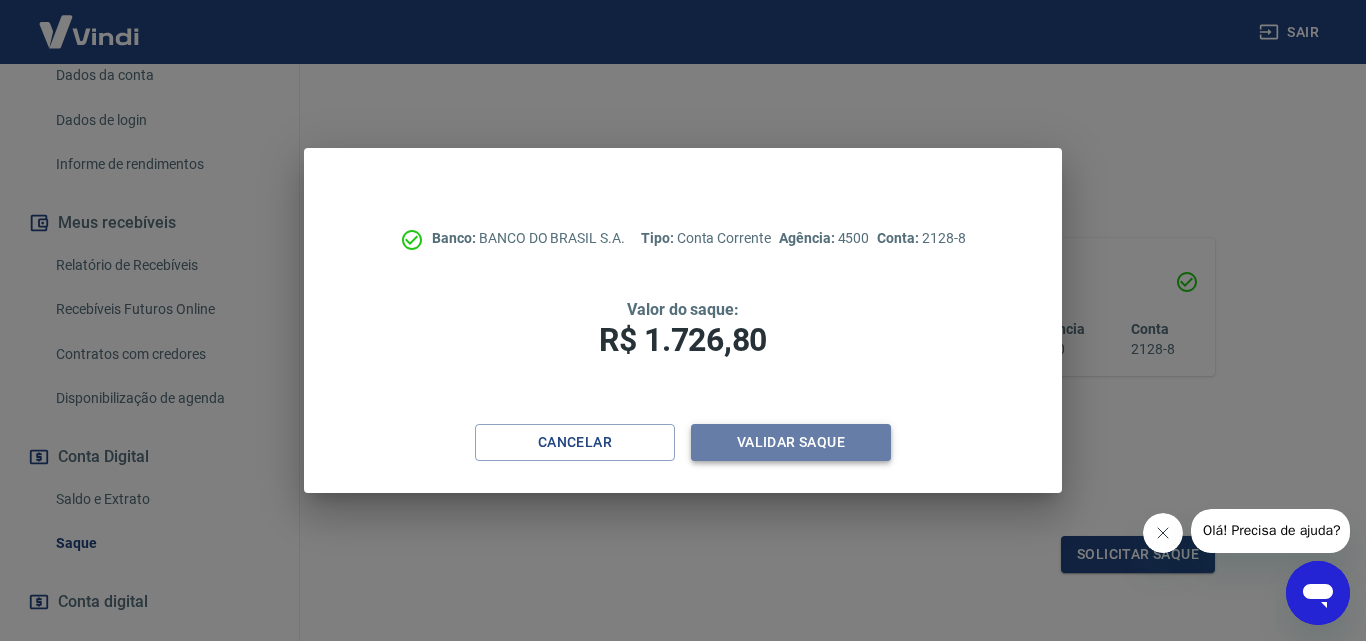 click on "Validar saque" at bounding box center (791, 442) 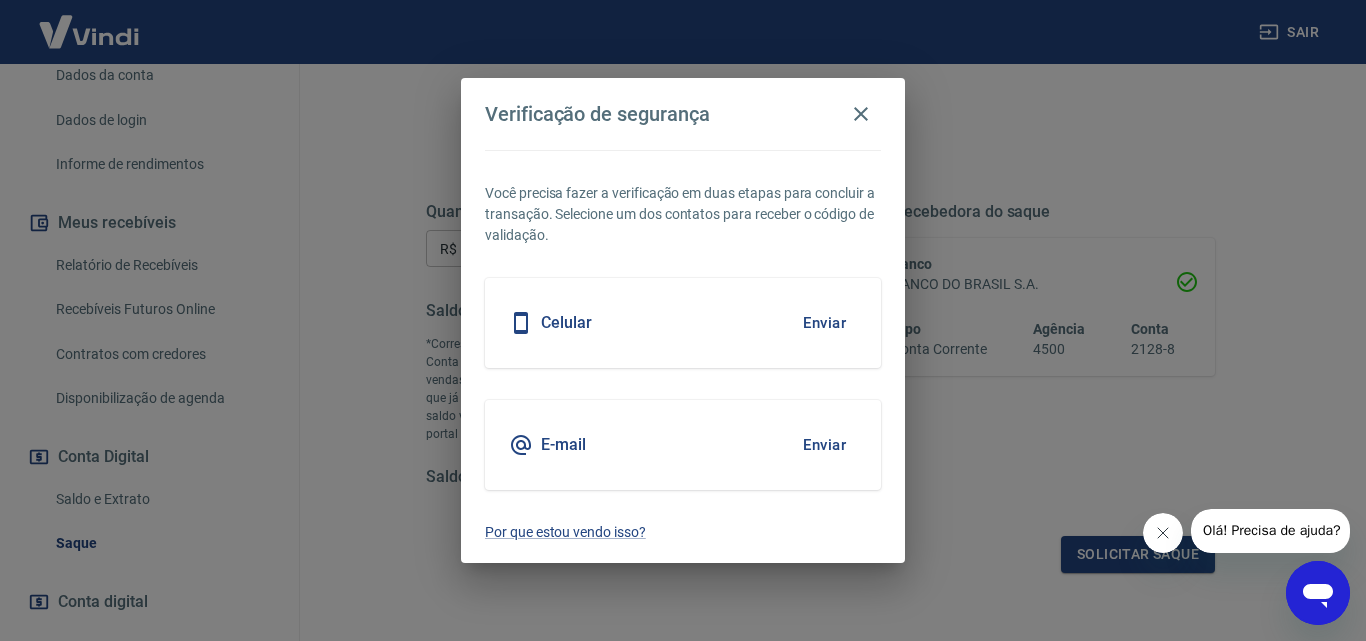 click on "E-mail" at bounding box center [563, 445] 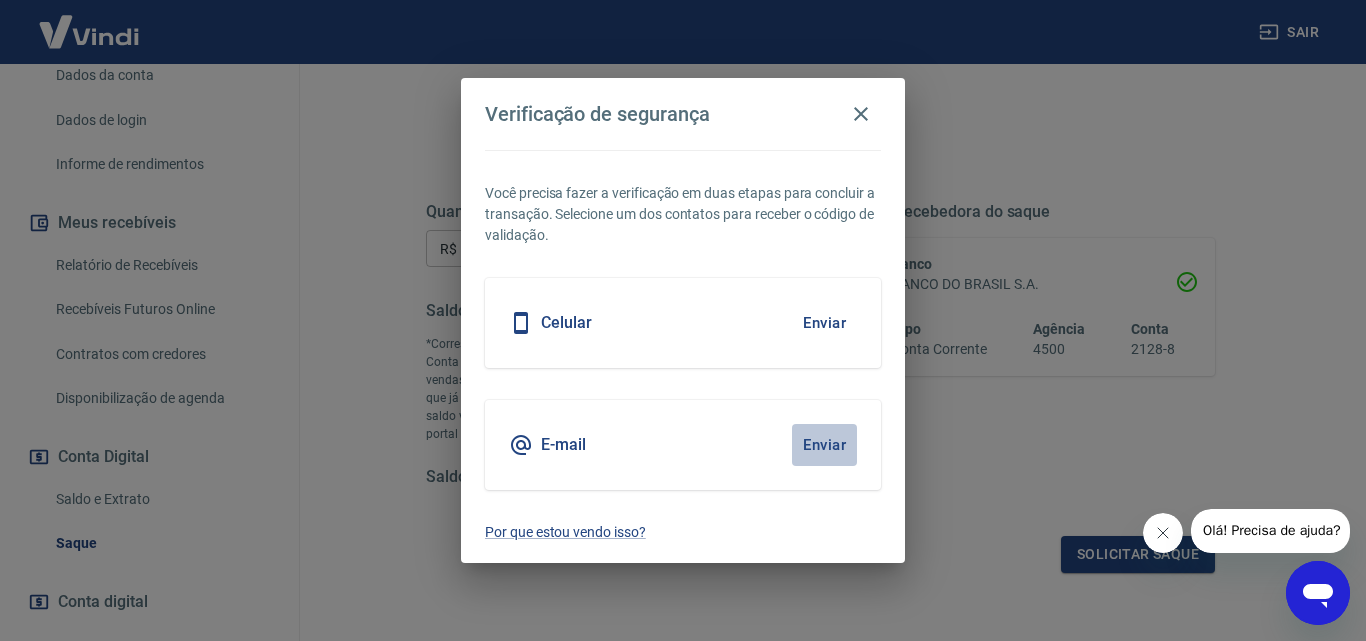 click on "Enviar" at bounding box center [824, 445] 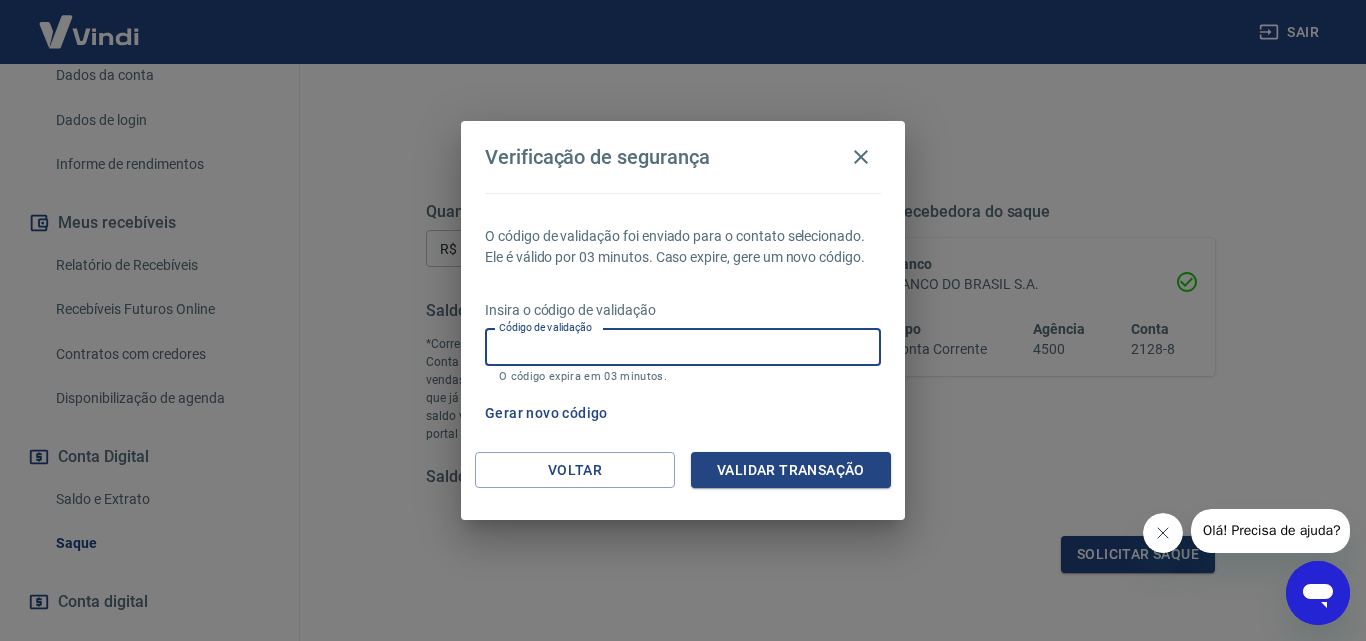 paste on "974454" 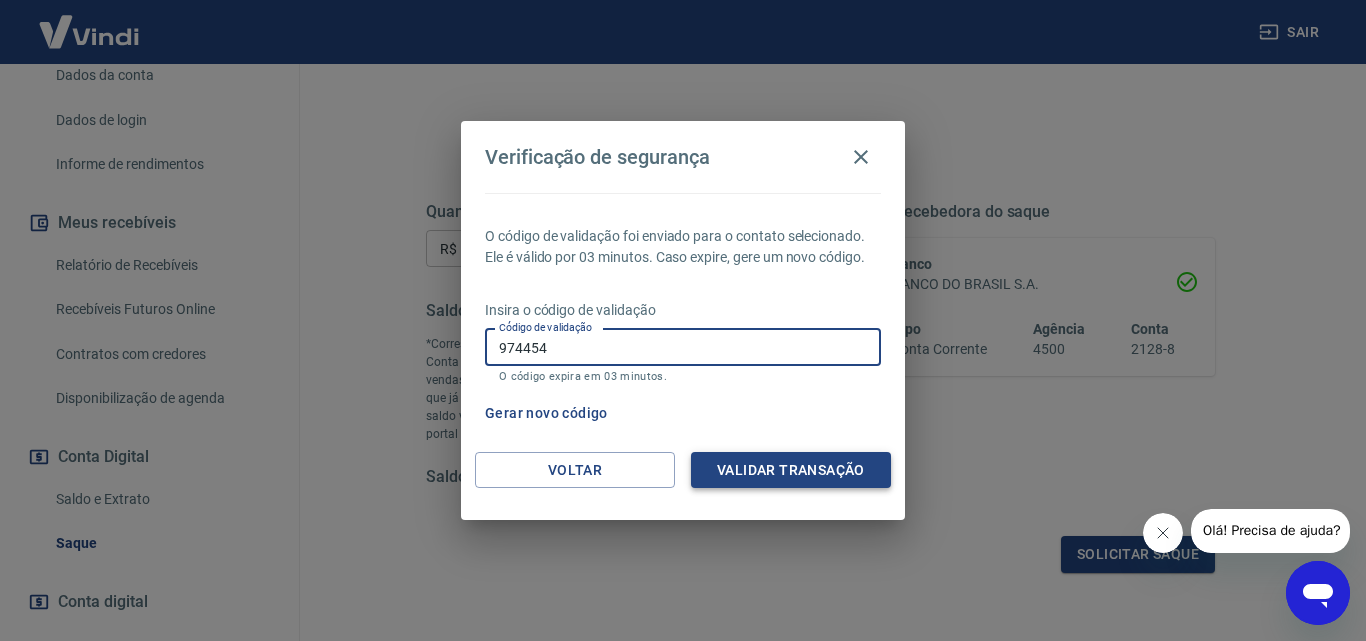 type on "974454" 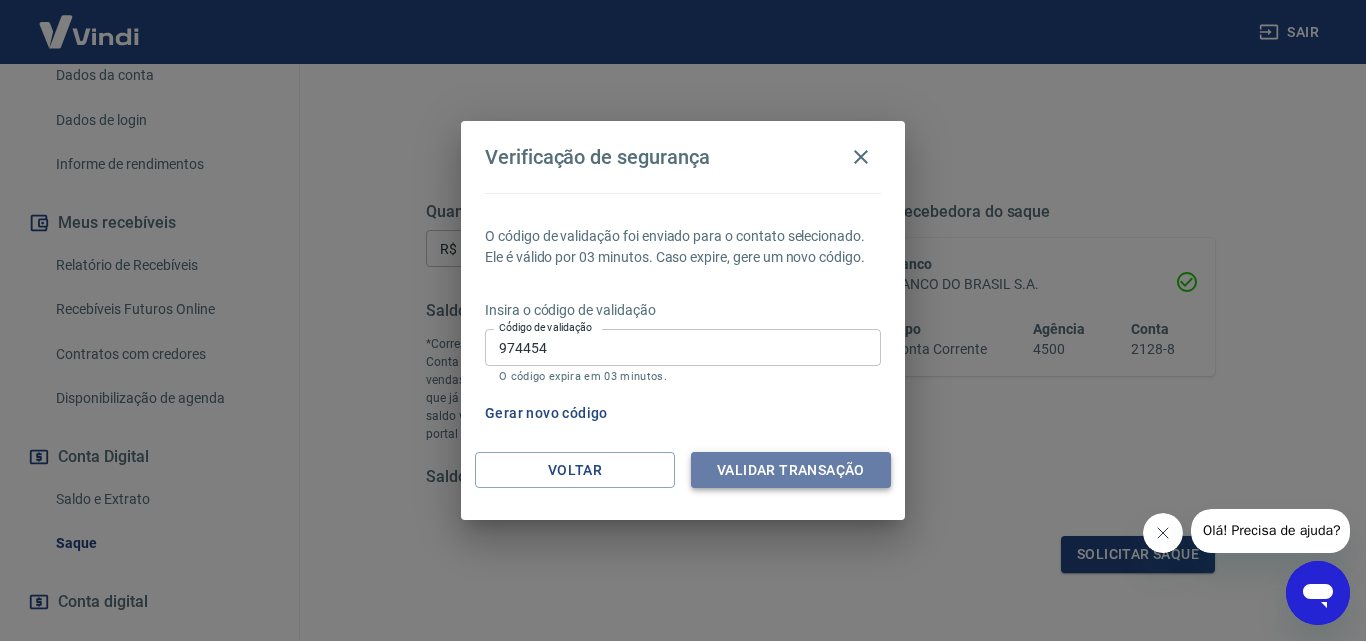 click on "Validar transação" at bounding box center [791, 470] 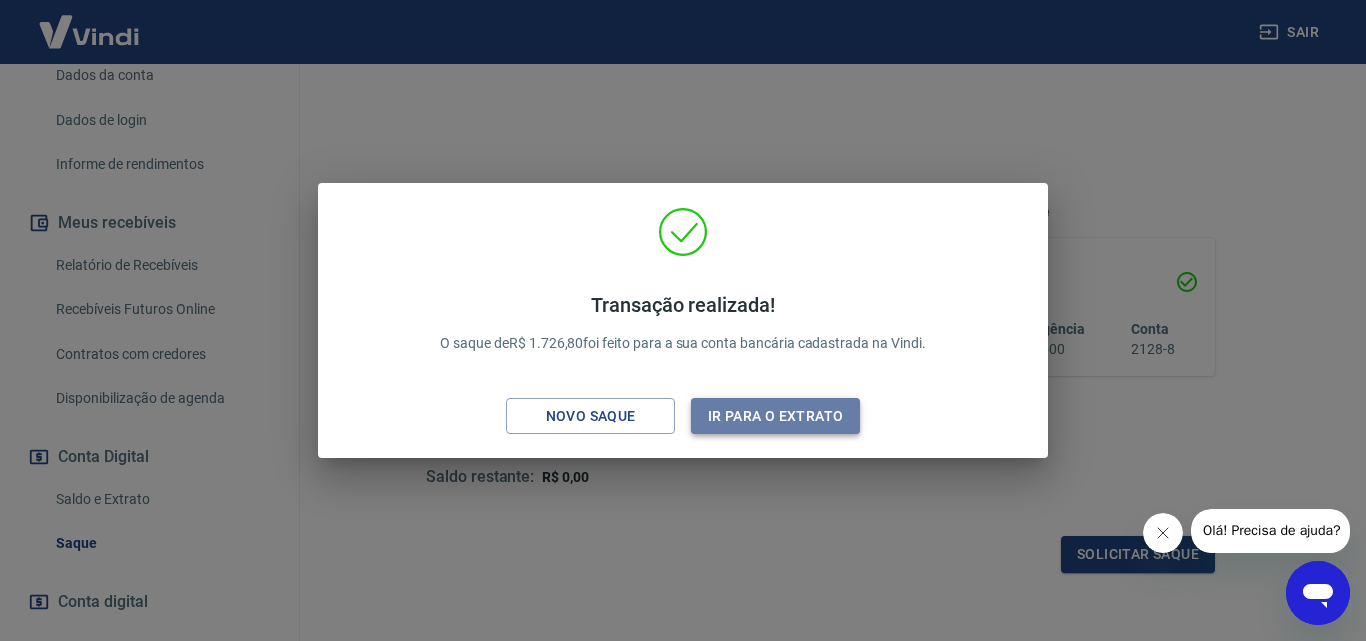 click on "Ir para o extrato" at bounding box center [775, 416] 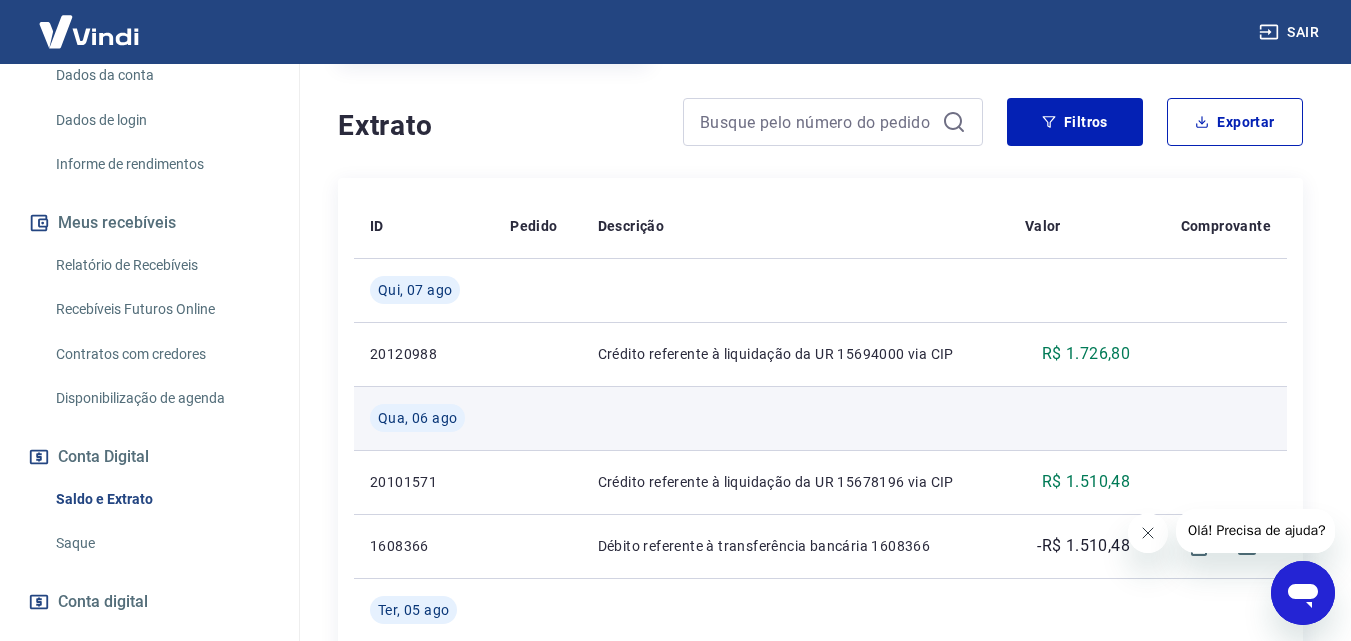 scroll, scrollTop: 400, scrollLeft: 0, axis: vertical 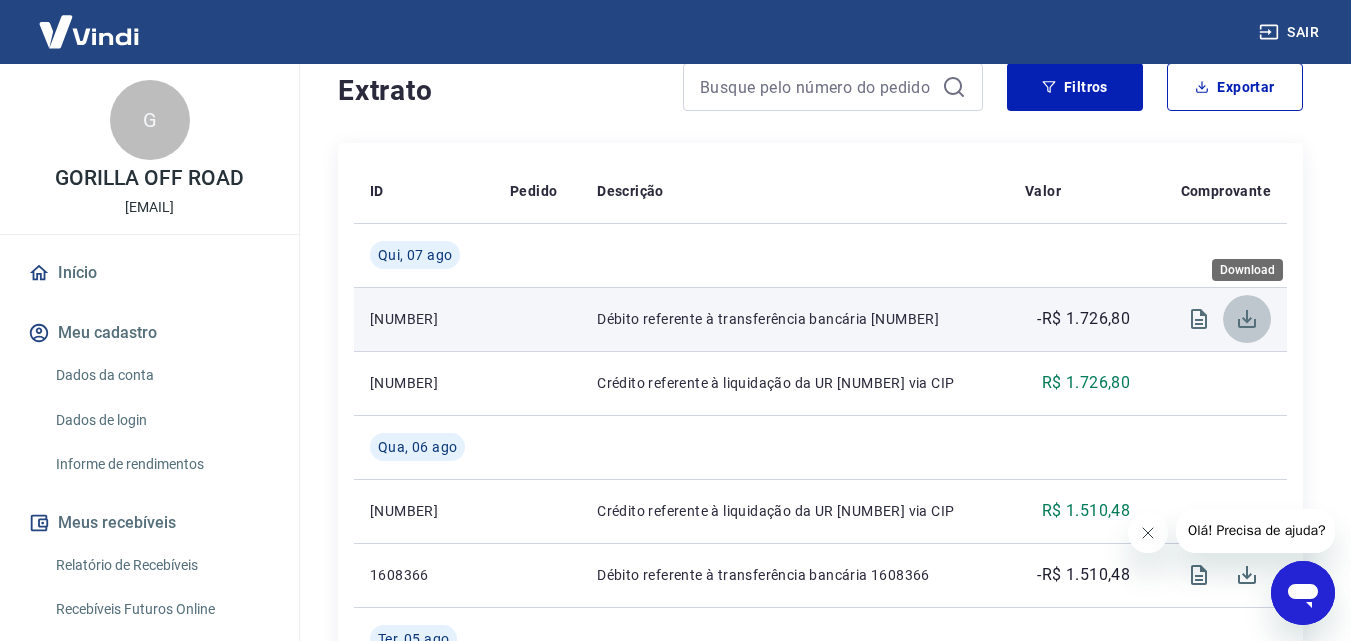 click 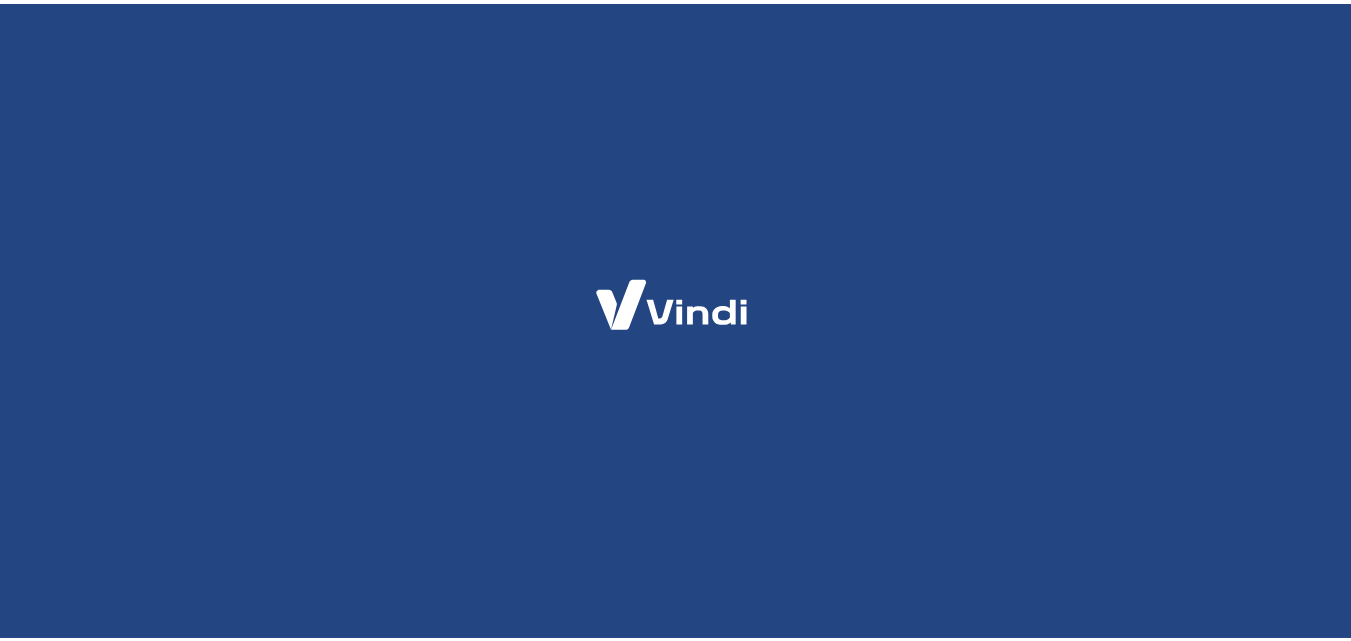 scroll, scrollTop: 0, scrollLeft: 0, axis: both 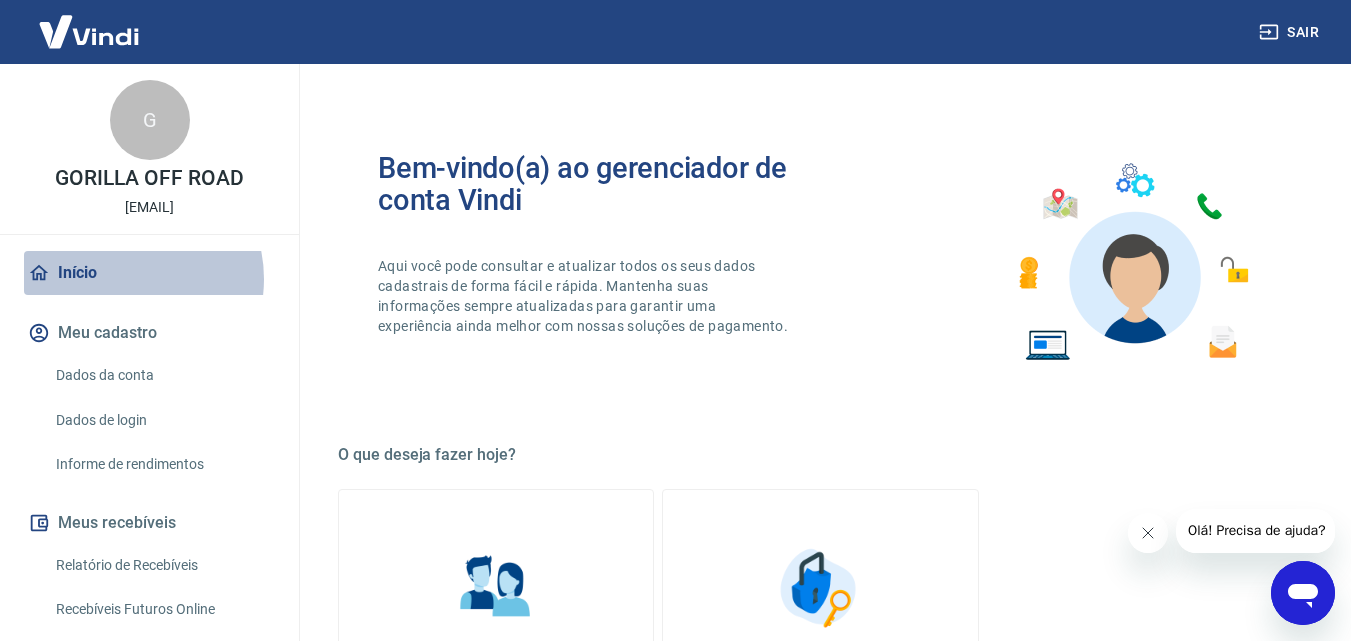 click on "Início" at bounding box center [149, 273] 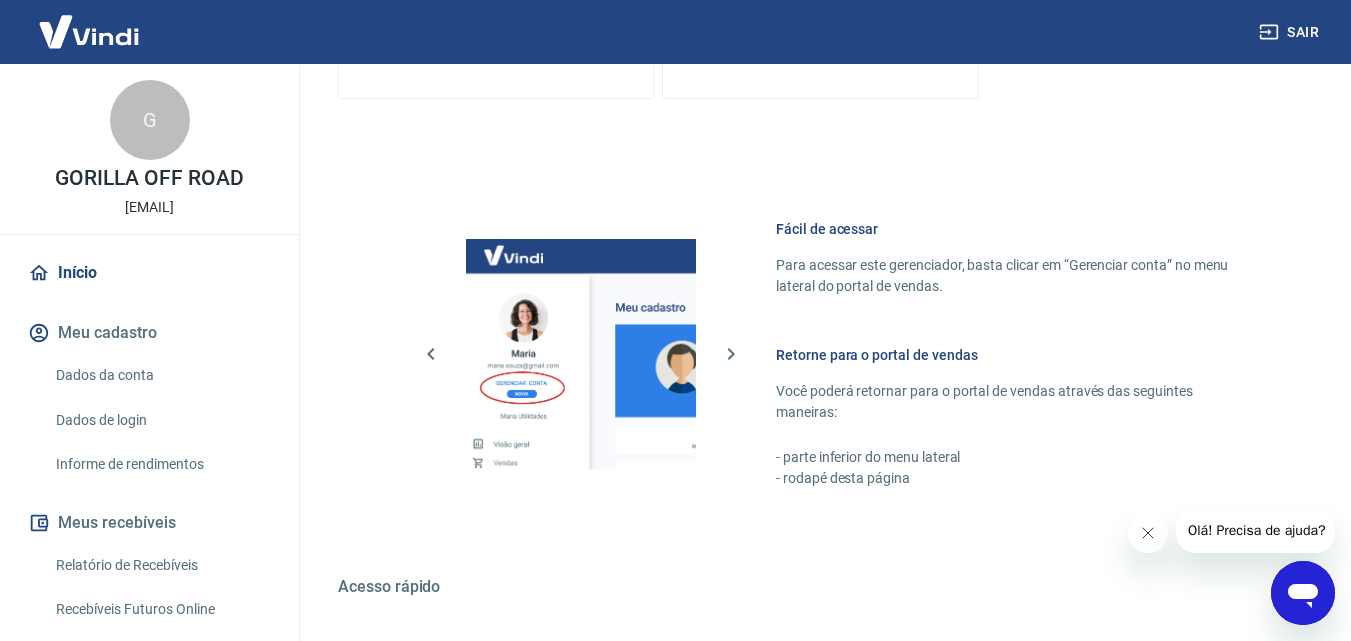 scroll, scrollTop: 1000, scrollLeft: 0, axis: vertical 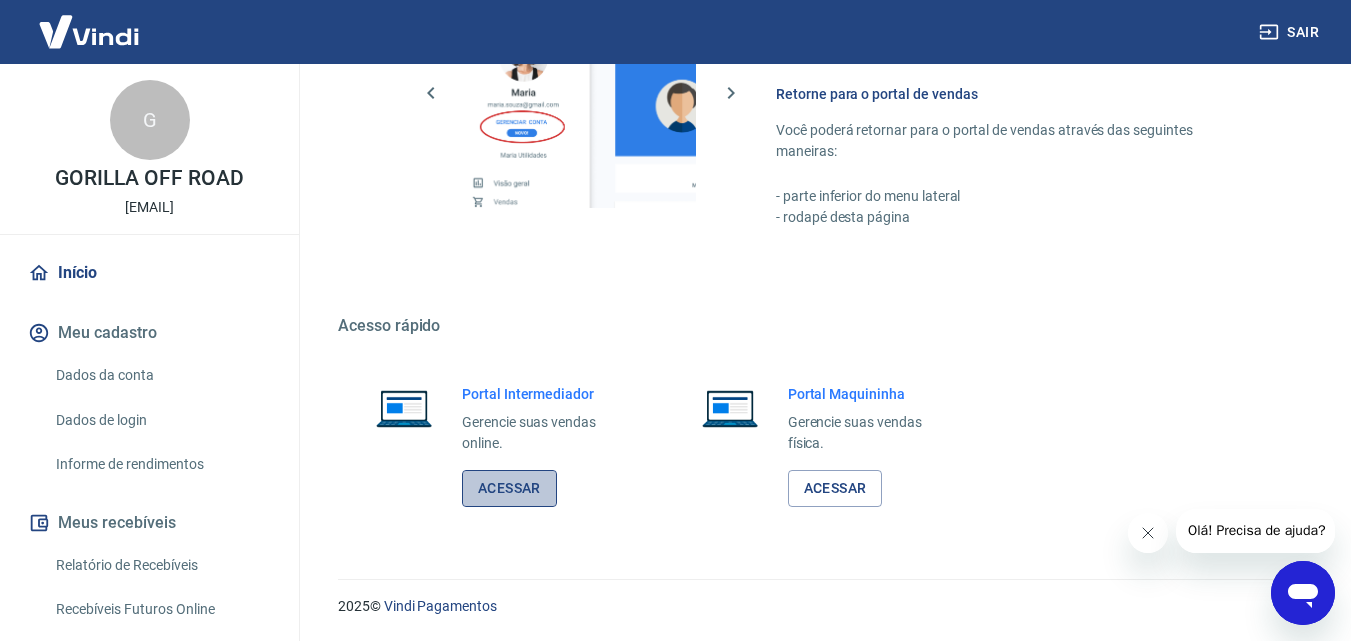 click on "Acessar" at bounding box center (509, 488) 